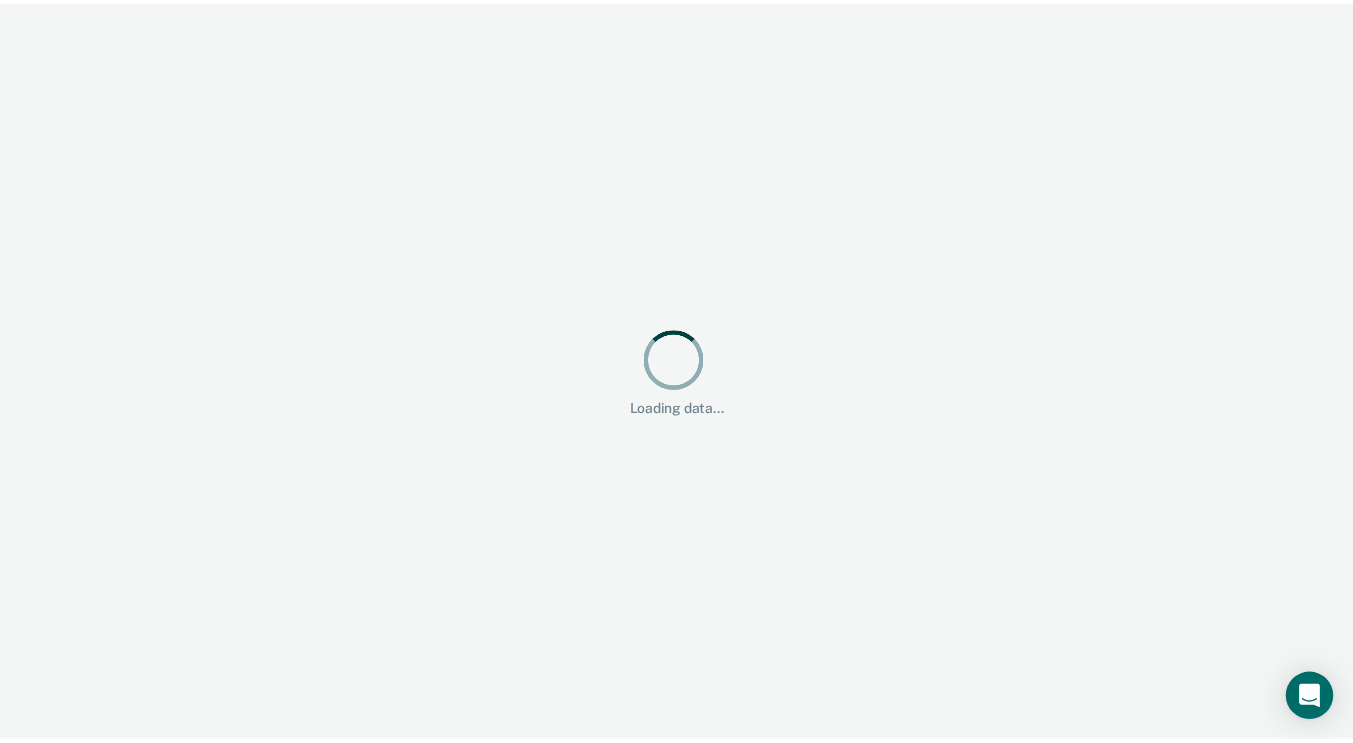 scroll, scrollTop: 0, scrollLeft: 0, axis: both 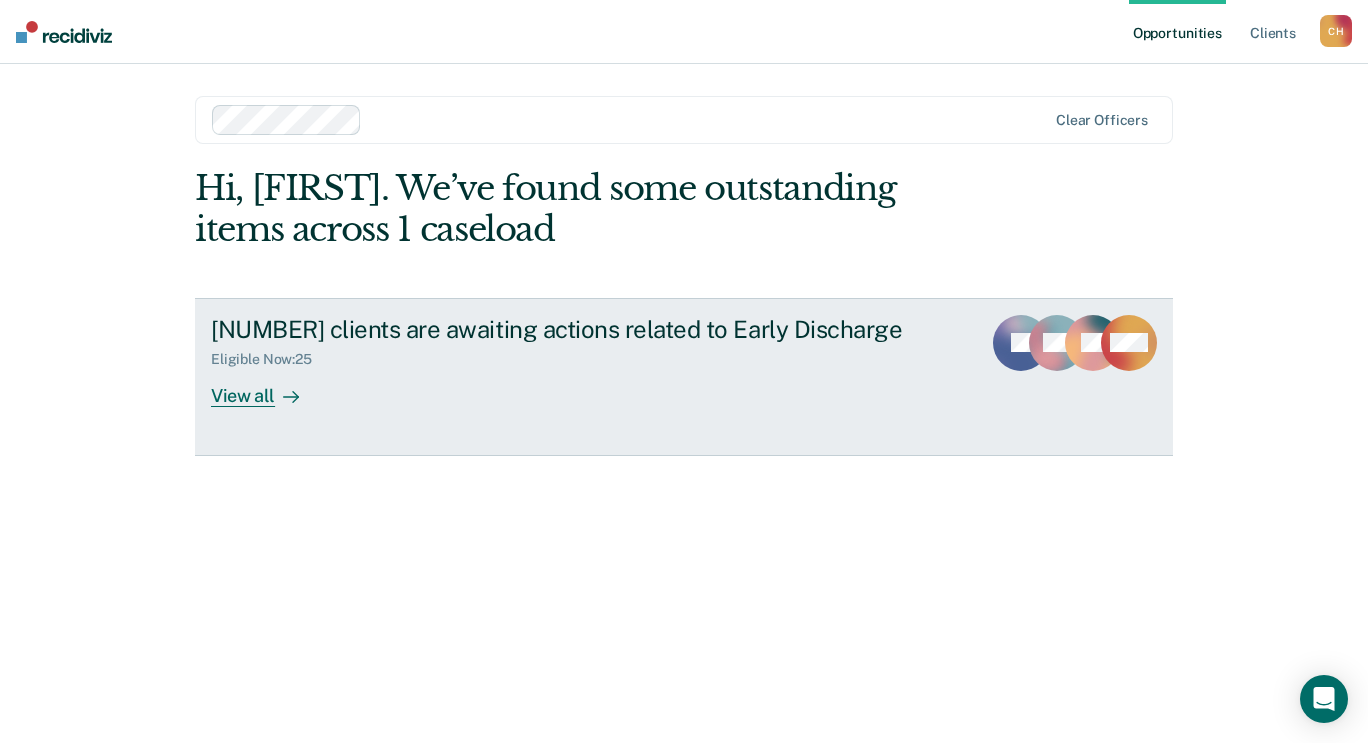 click on "[NUMBER] clients are awaiting actions related to Early Discharge" at bounding box center [562, 329] 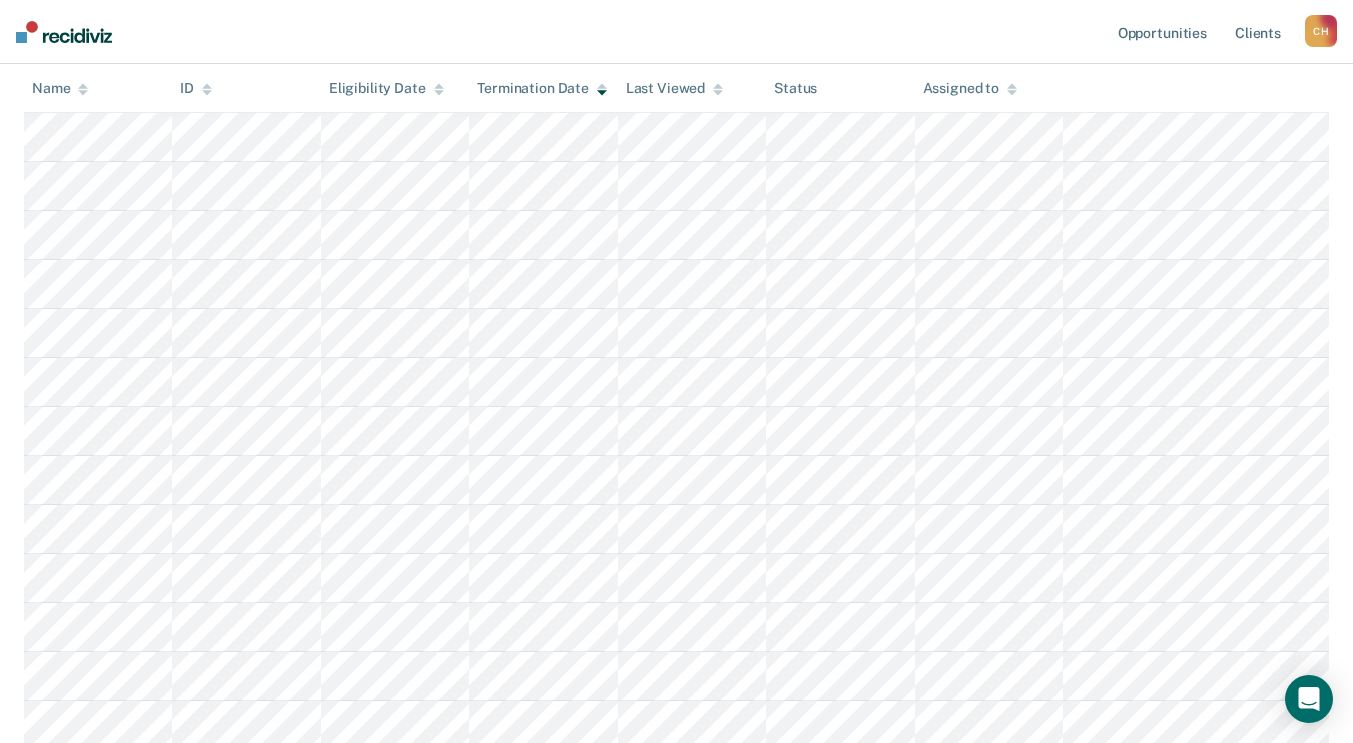 scroll, scrollTop: 301, scrollLeft: 0, axis: vertical 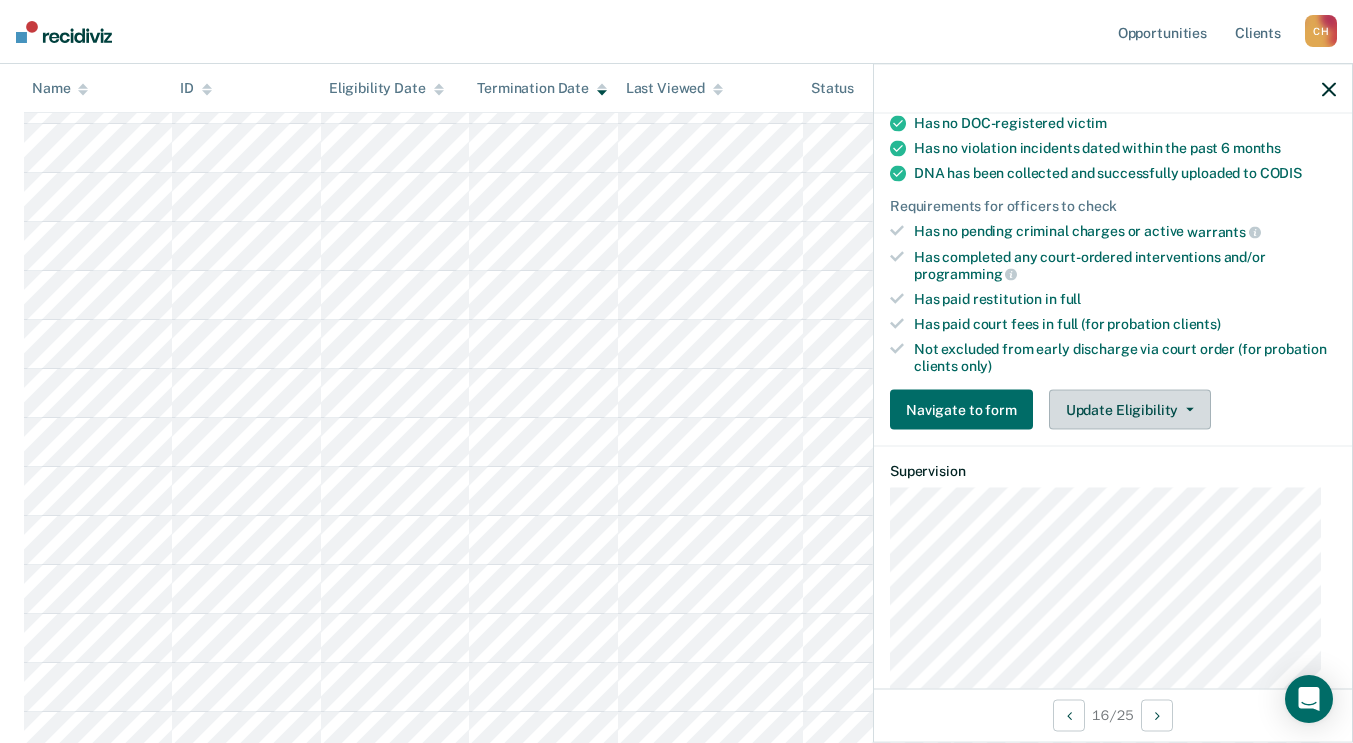 click on "Update Eligibility" at bounding box center [1130, 410] 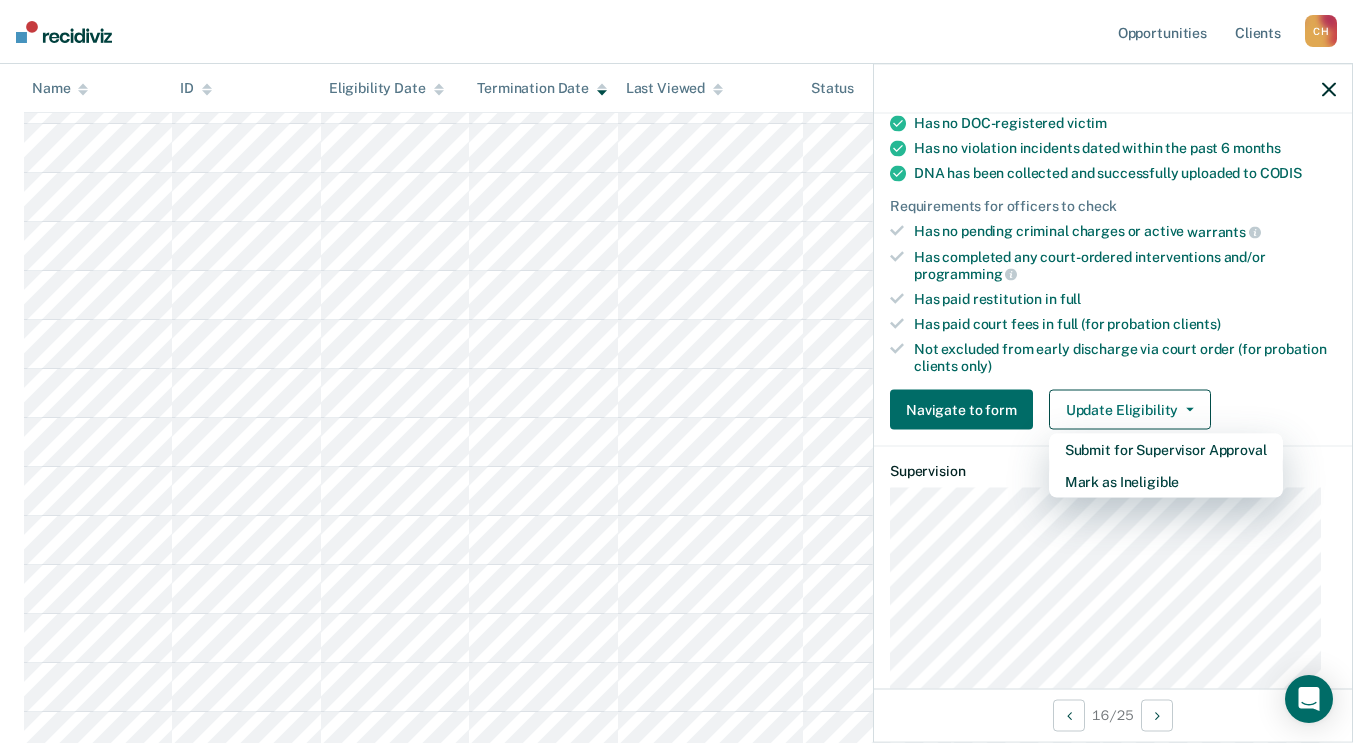 click on "Requirements validated by data from ICON Is on supervision level 0 - not available for supervision 90 days have passed since case assignment Has no violation reports in the past 6 months Has no open supervision modifiers Has no sex offender specialty Has paid their most recent supervision fee Is not serving for an offense that is ineligible for early discharge Is not within 30 days of discharge date Has no DOC-registered victim Has no violation incidents dated within the past 6 months DNA has been collected and successfully uploaded to CODIS Requirements for officers to check Has no pending criminal charges or active warrants Has completed any court-ordered interventions and/or programming Has paid restitution in full Has paid court fees in full (for probation clients) Not excluded from early discharge via court order (for probation clients only) Navigate to form Update Eligibility Submit for Supervisor Approval Mark as Ineligible" at bounding box center [1113, 141] 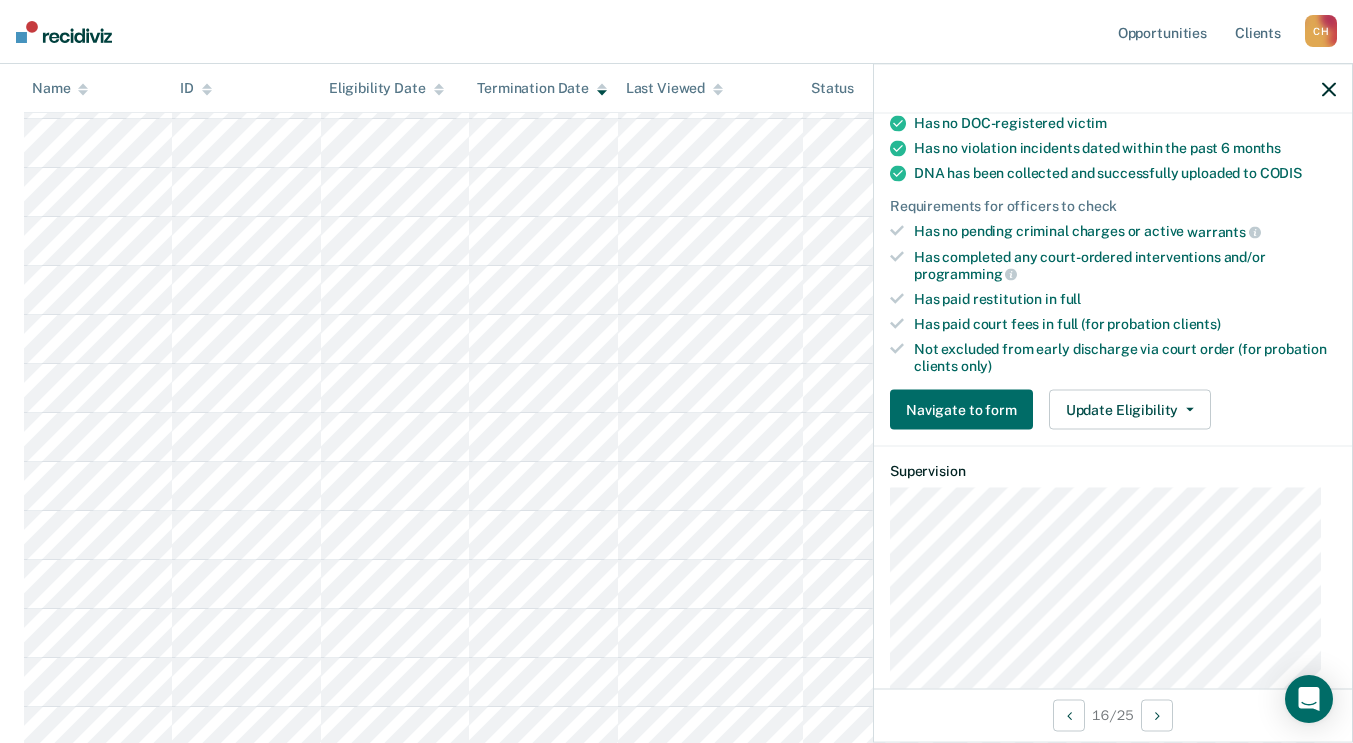 scroll, scrollTop: 701, scrollLeft: 0, axis: vertical 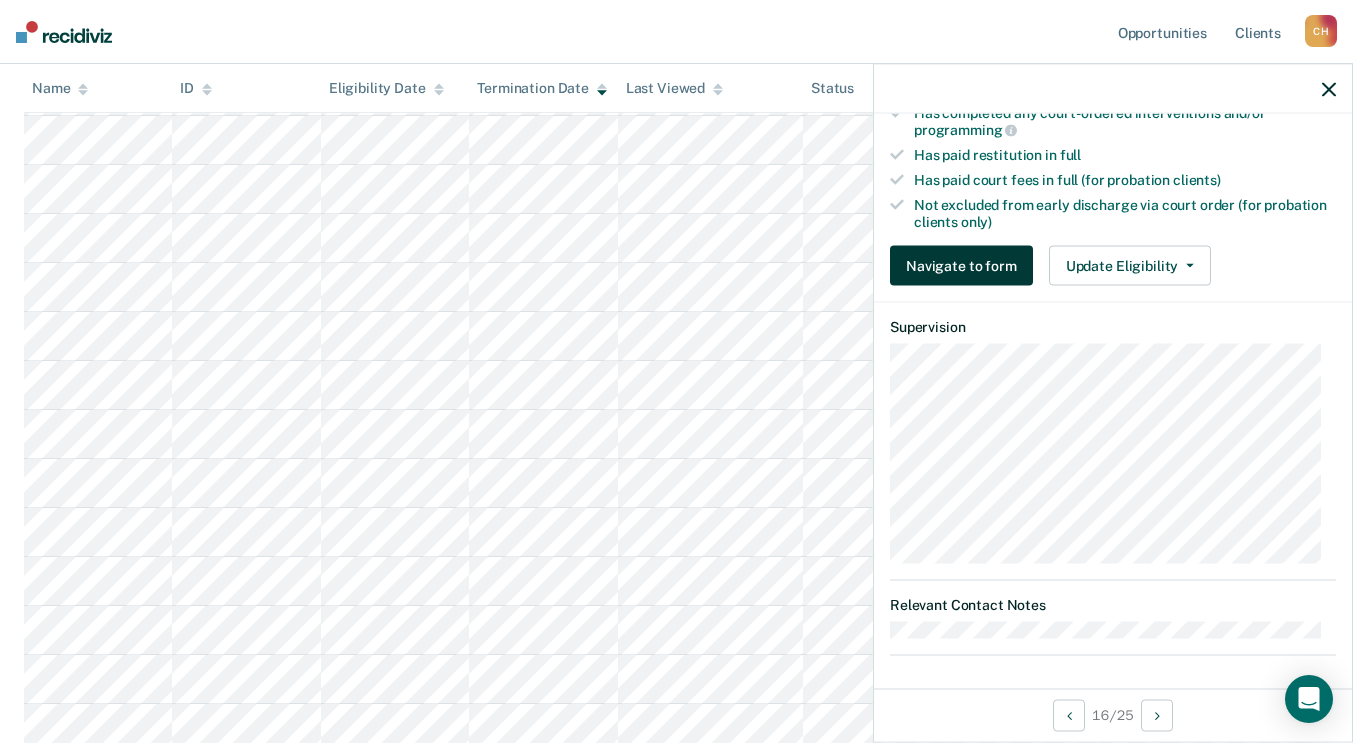 click on "Navigate to form" at bounding box center (961, 266) 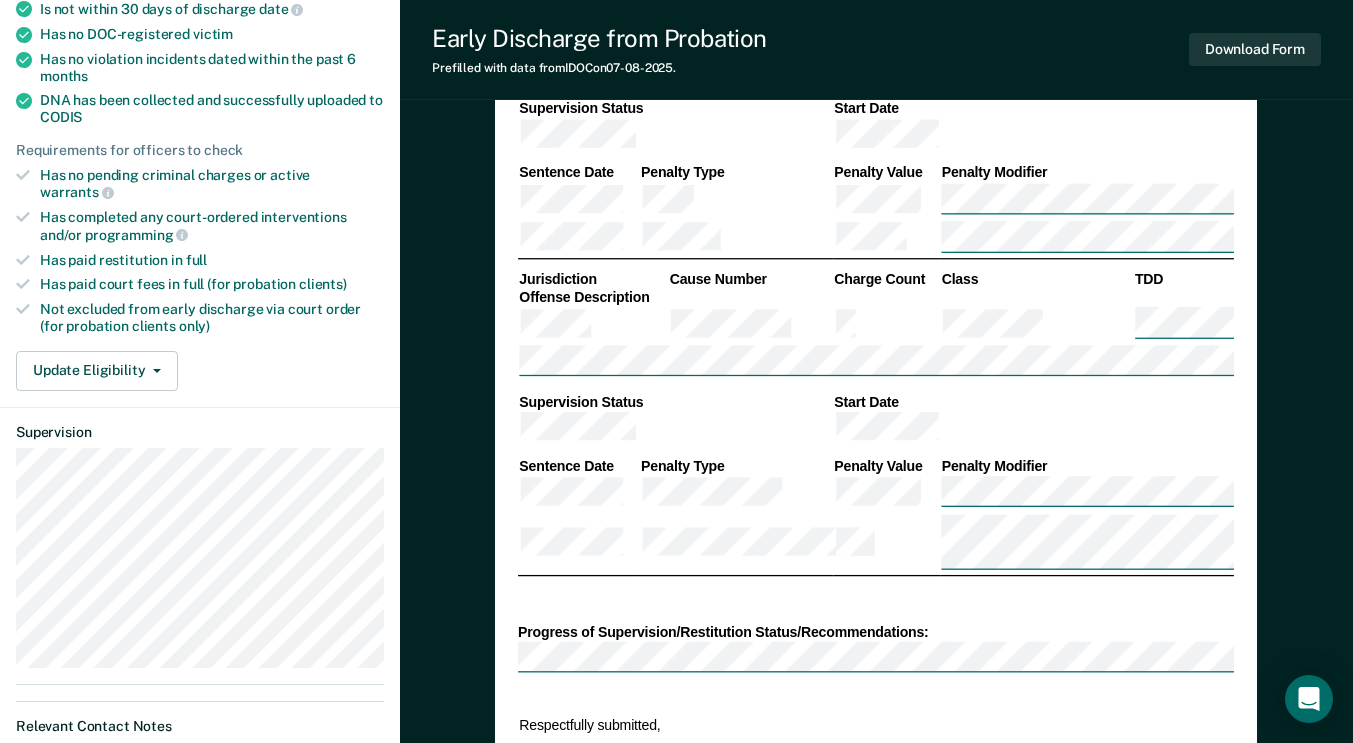 scroll, scrollTop: 500, scrollLeft: 0, axis: vertical 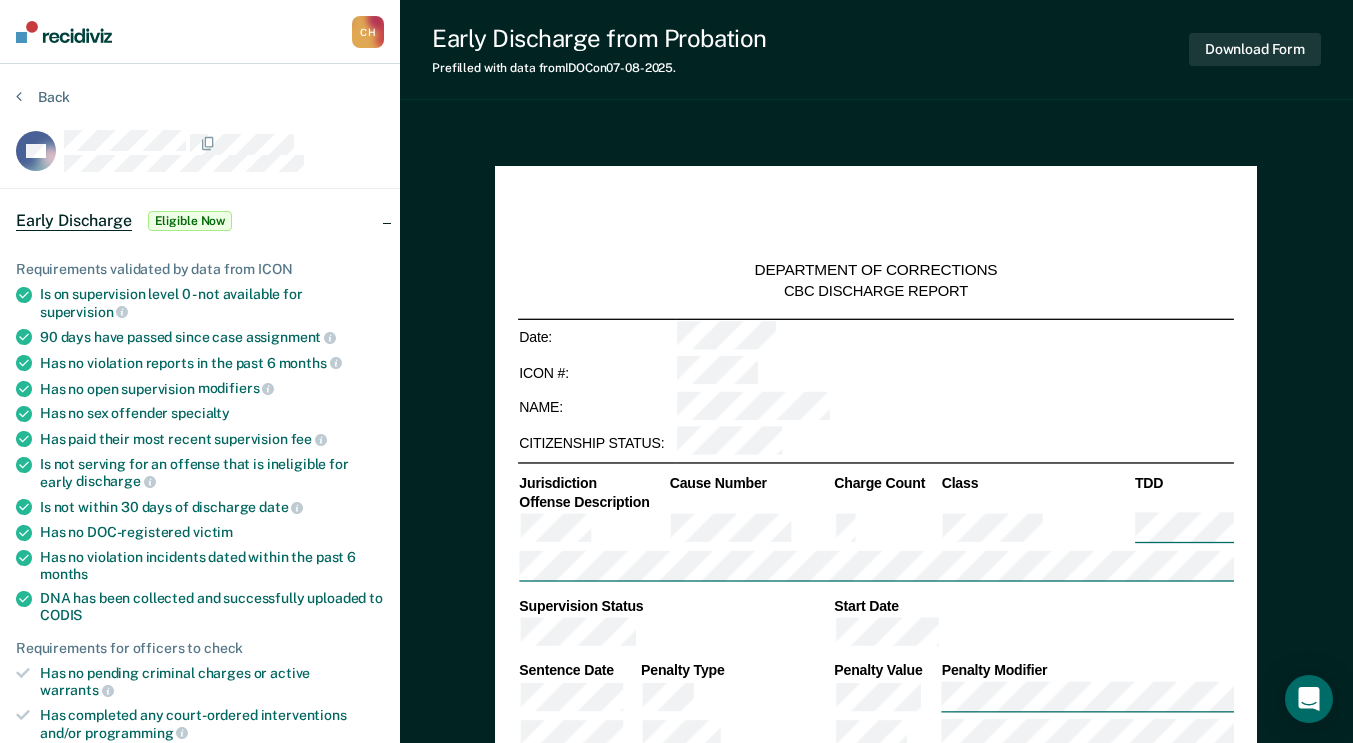 click on "[FIRST] [LAST] C H Profile How it works Log Out" at bounding box center [200, 32] 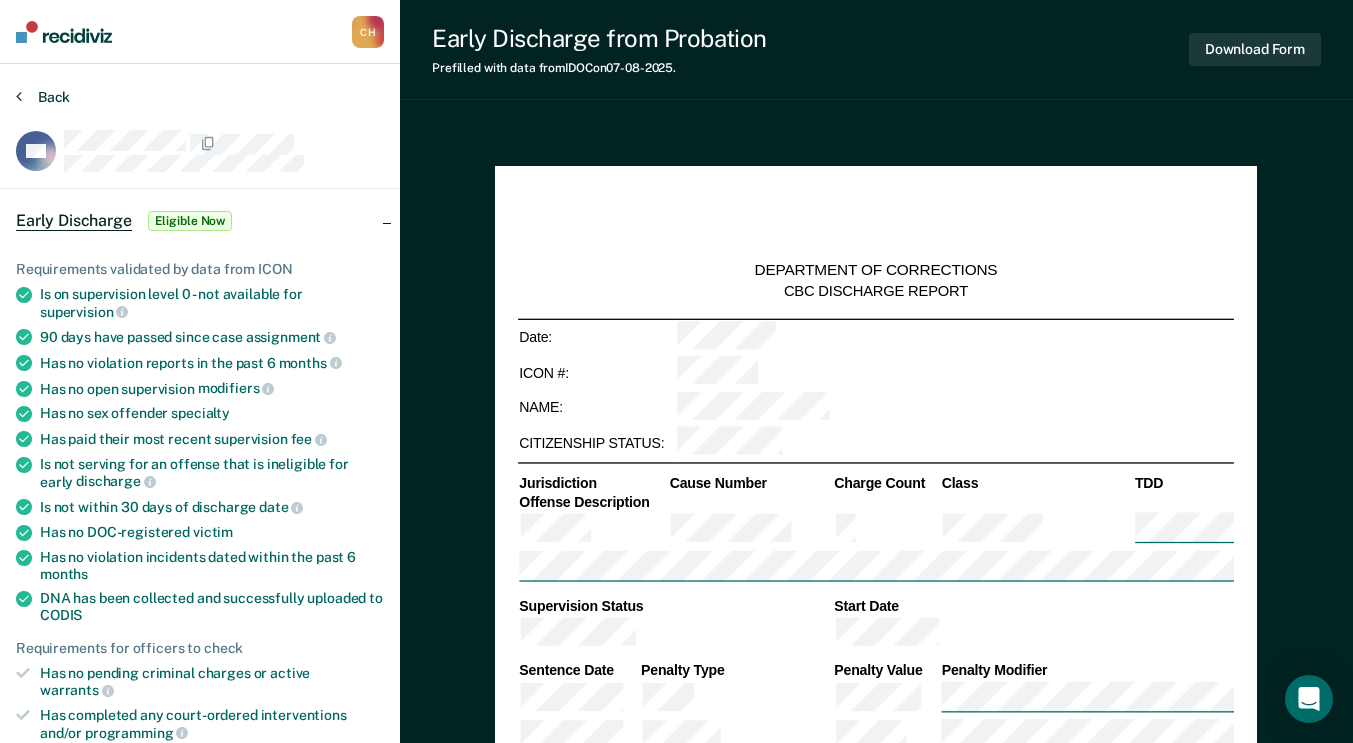 click on "Back" at bounding box center [43, 97] 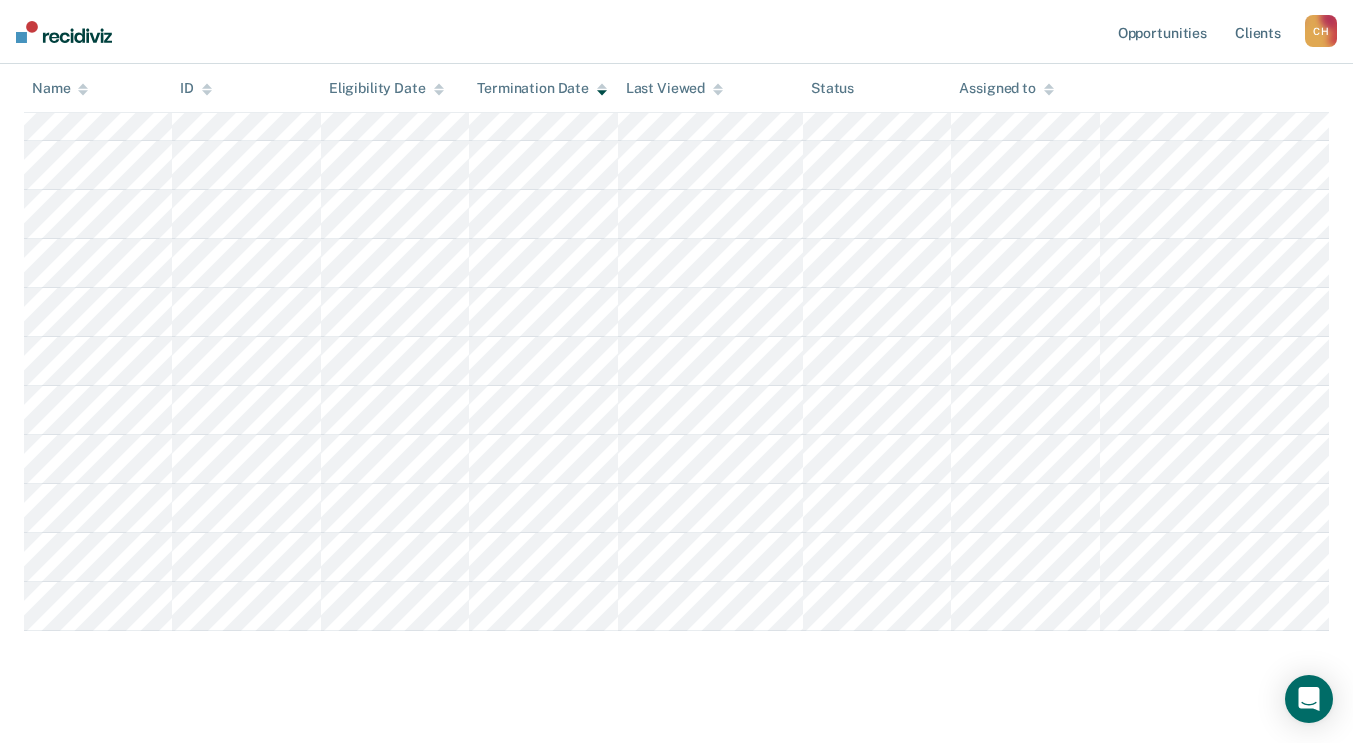 scroll, scrollTop: 1001, scrollLeft: 0, axis: vertical 